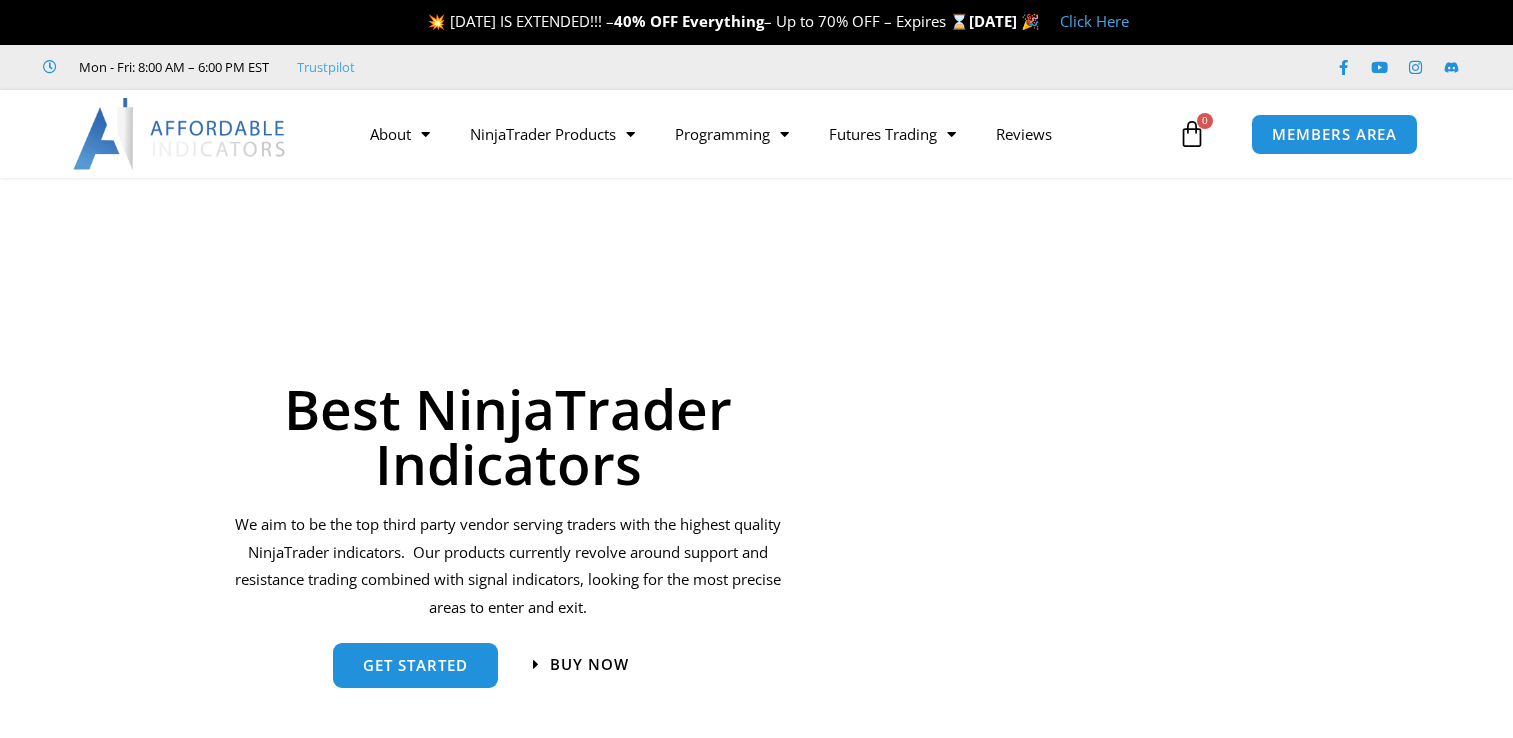 scroll, scrollTop: 0, scrollLeft: 0, axis: both 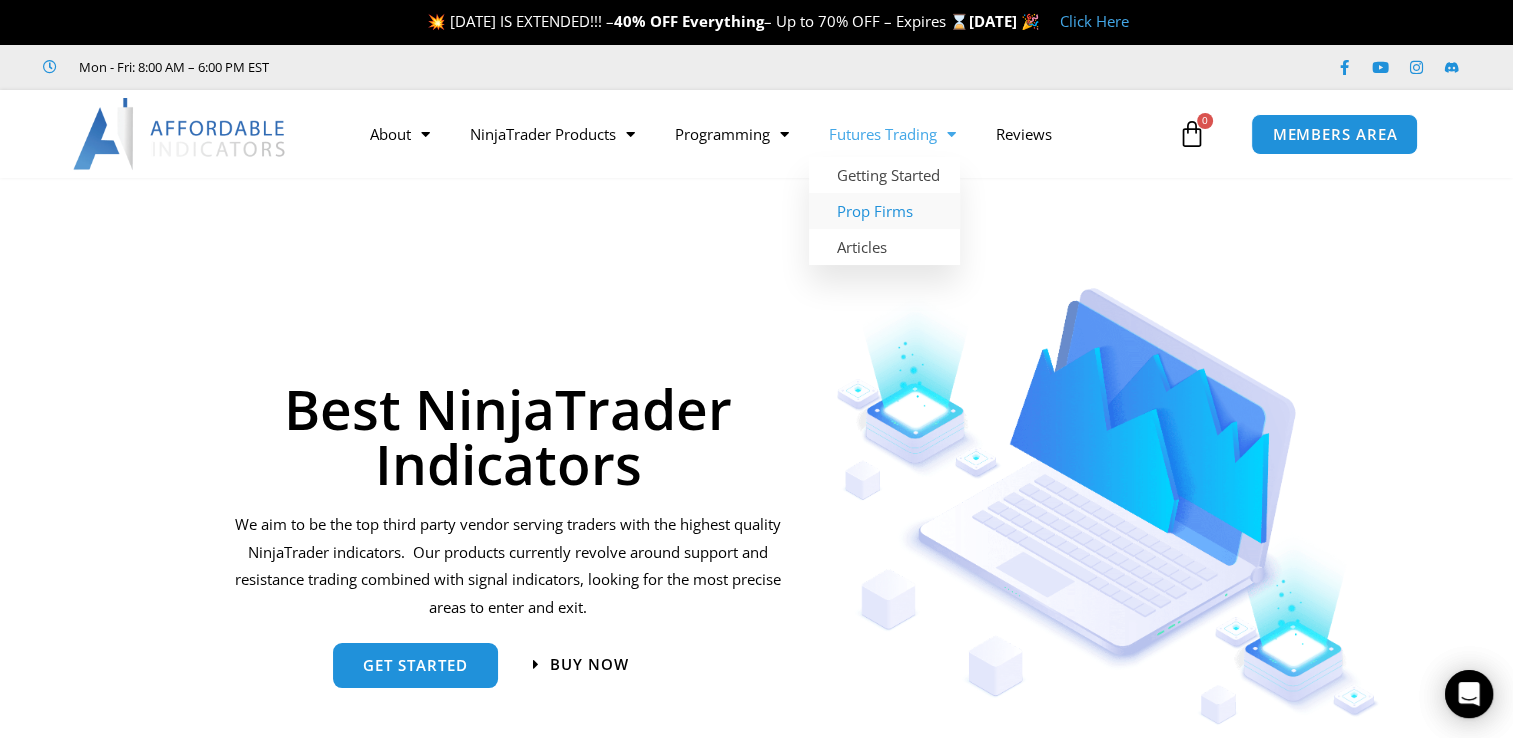 click on "Prop Firms" 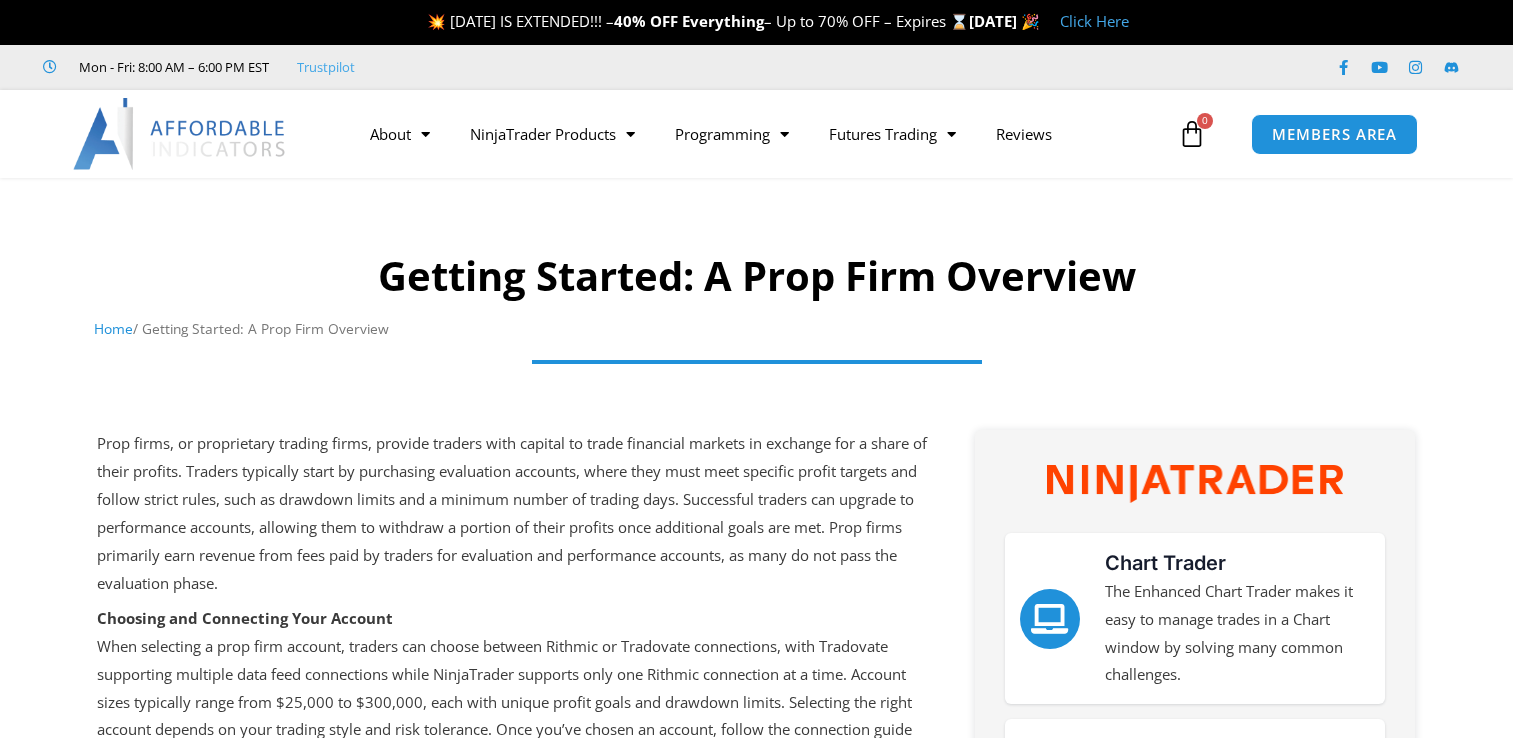 scroll, scrollTop: 0, scrollLeft: 0, axis: both 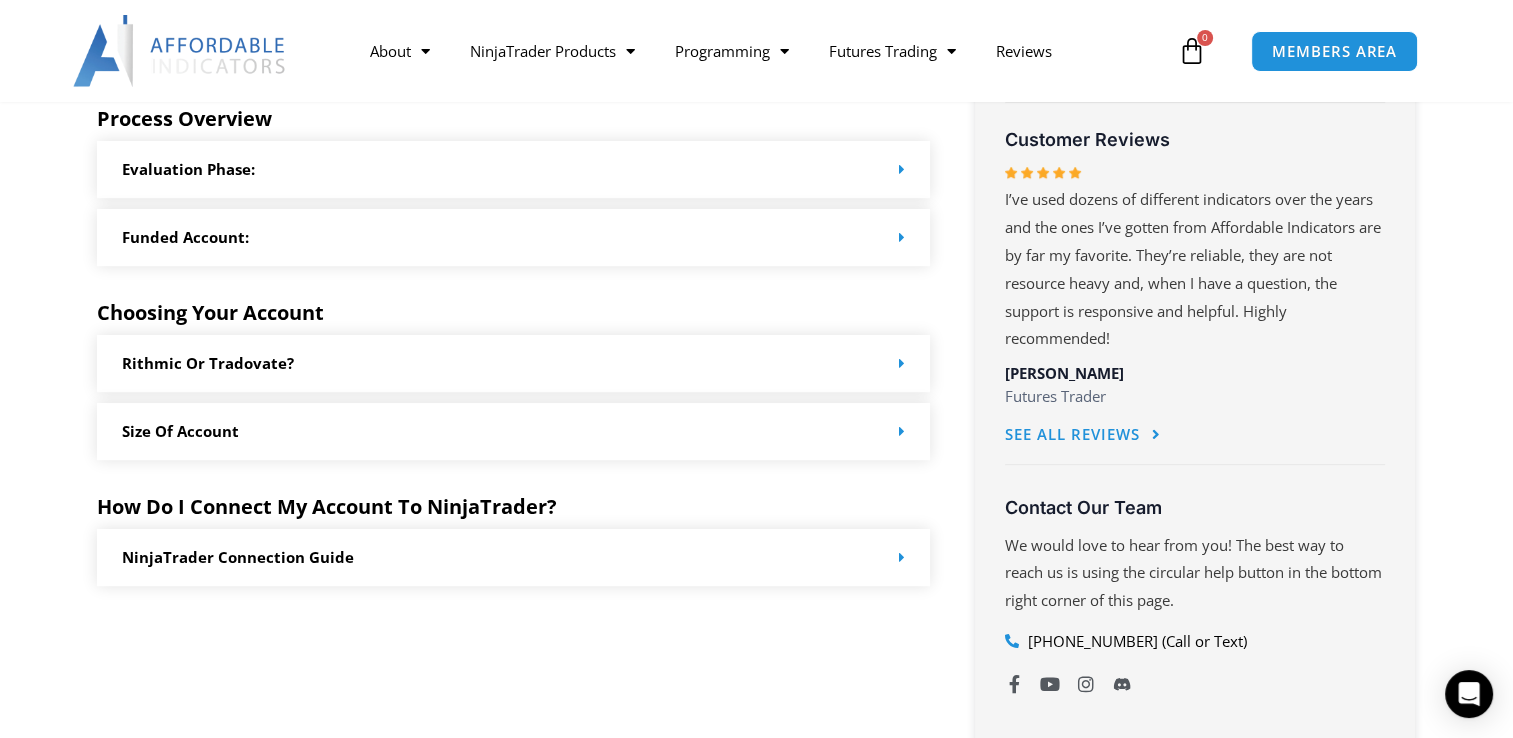 click on "Size of Account" at bounding box center (514, 431) 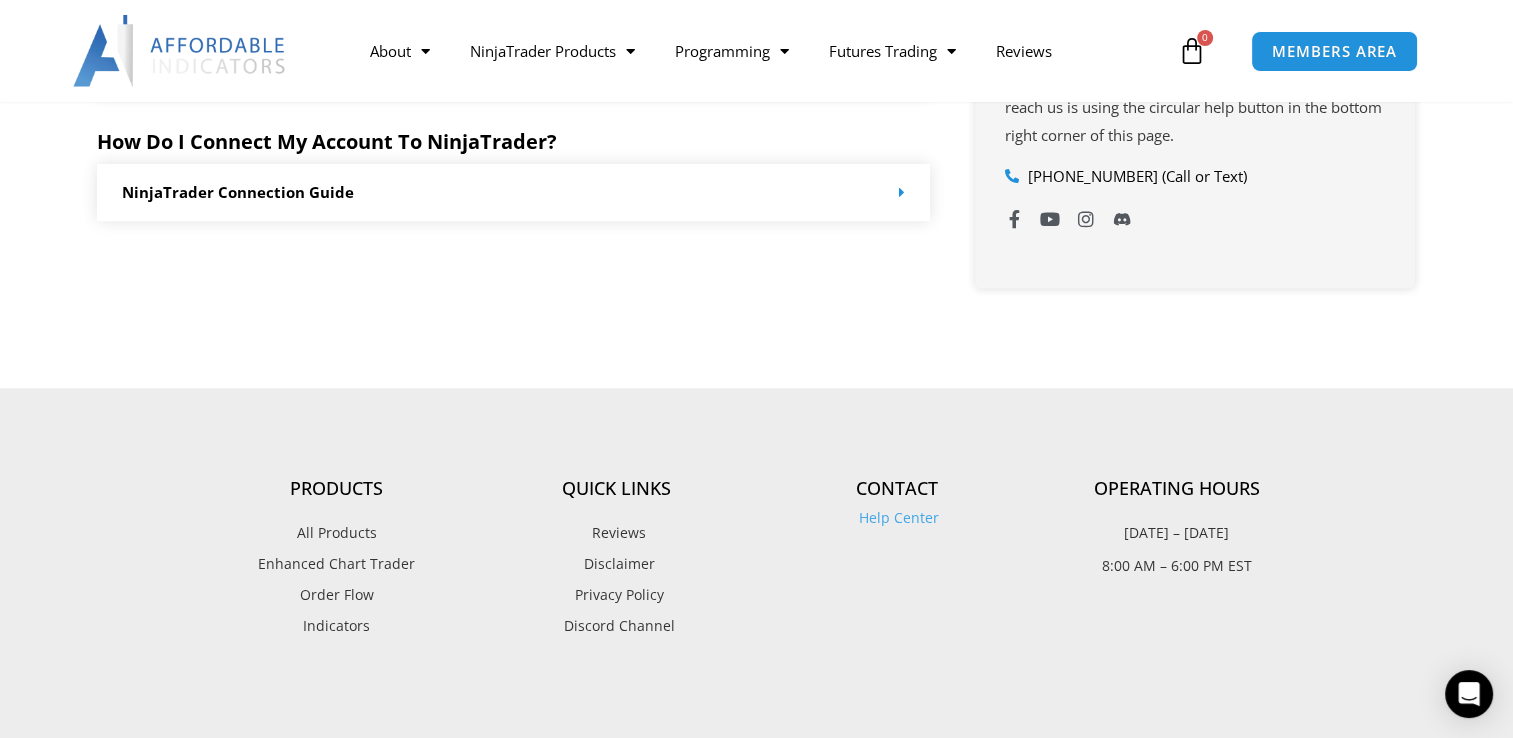 scroll, scrollTop: 1500, scrollLeft: 0, axis: vertical 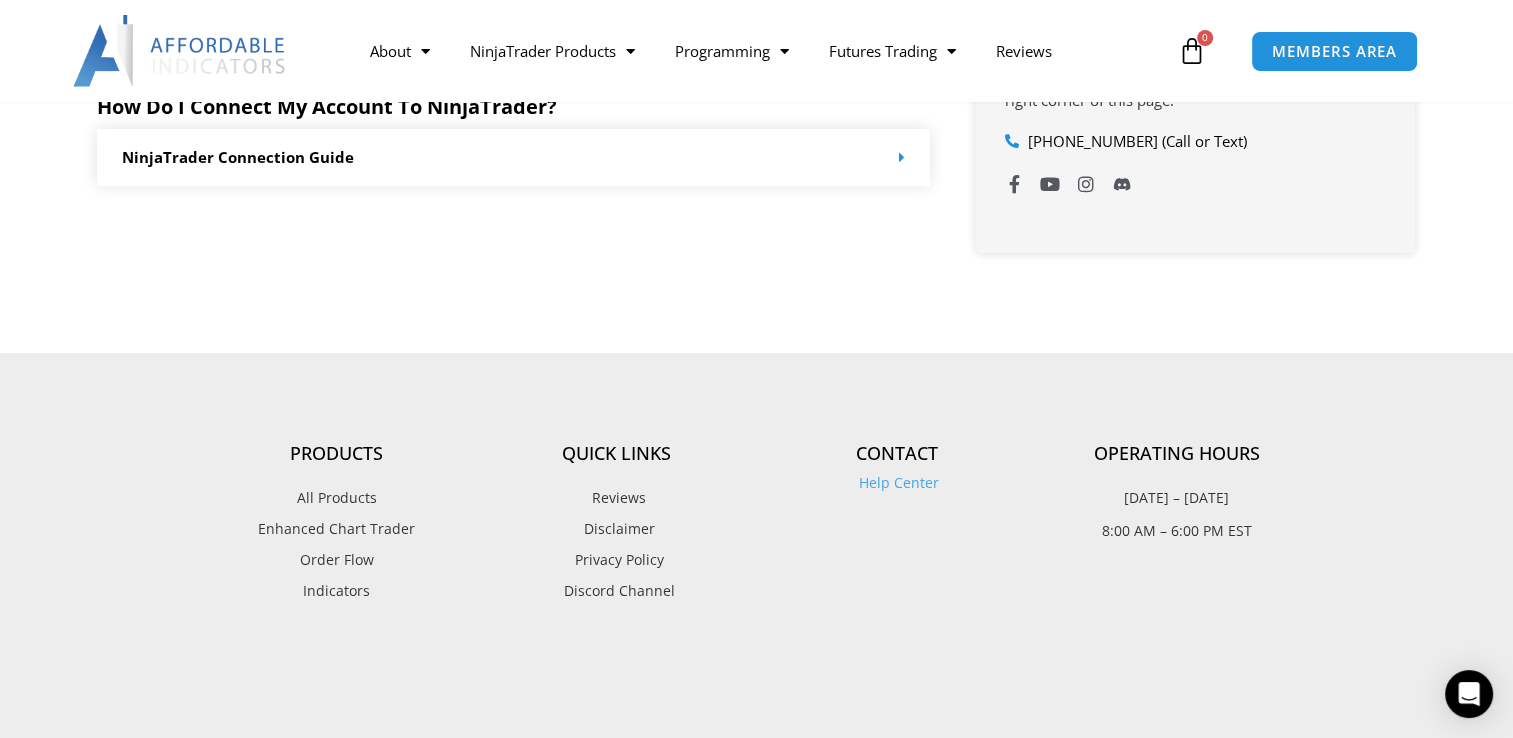 click on "All Products" at bounding box center (337, 498) 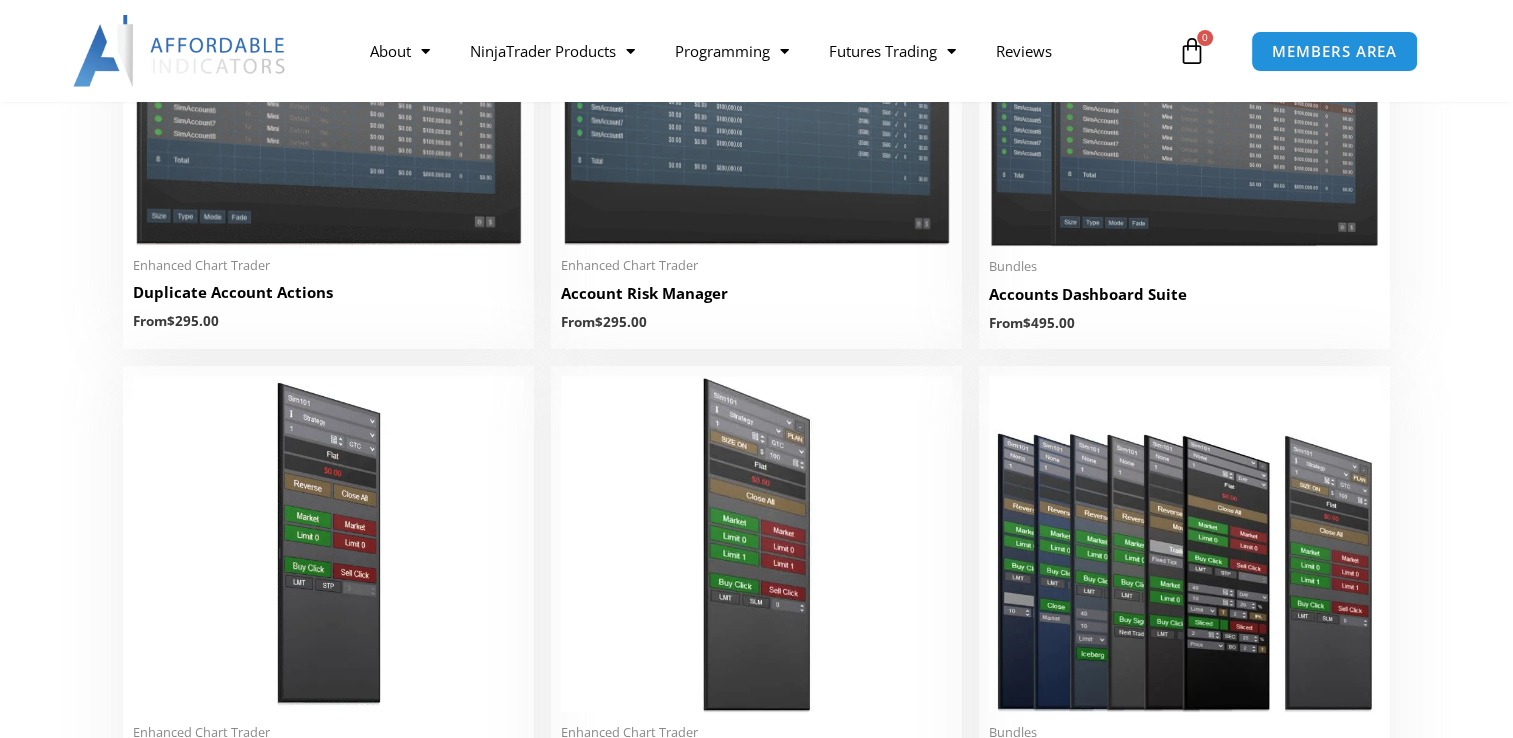 scroll, scrollTop: 0, scrollLeft: 0, axis: both 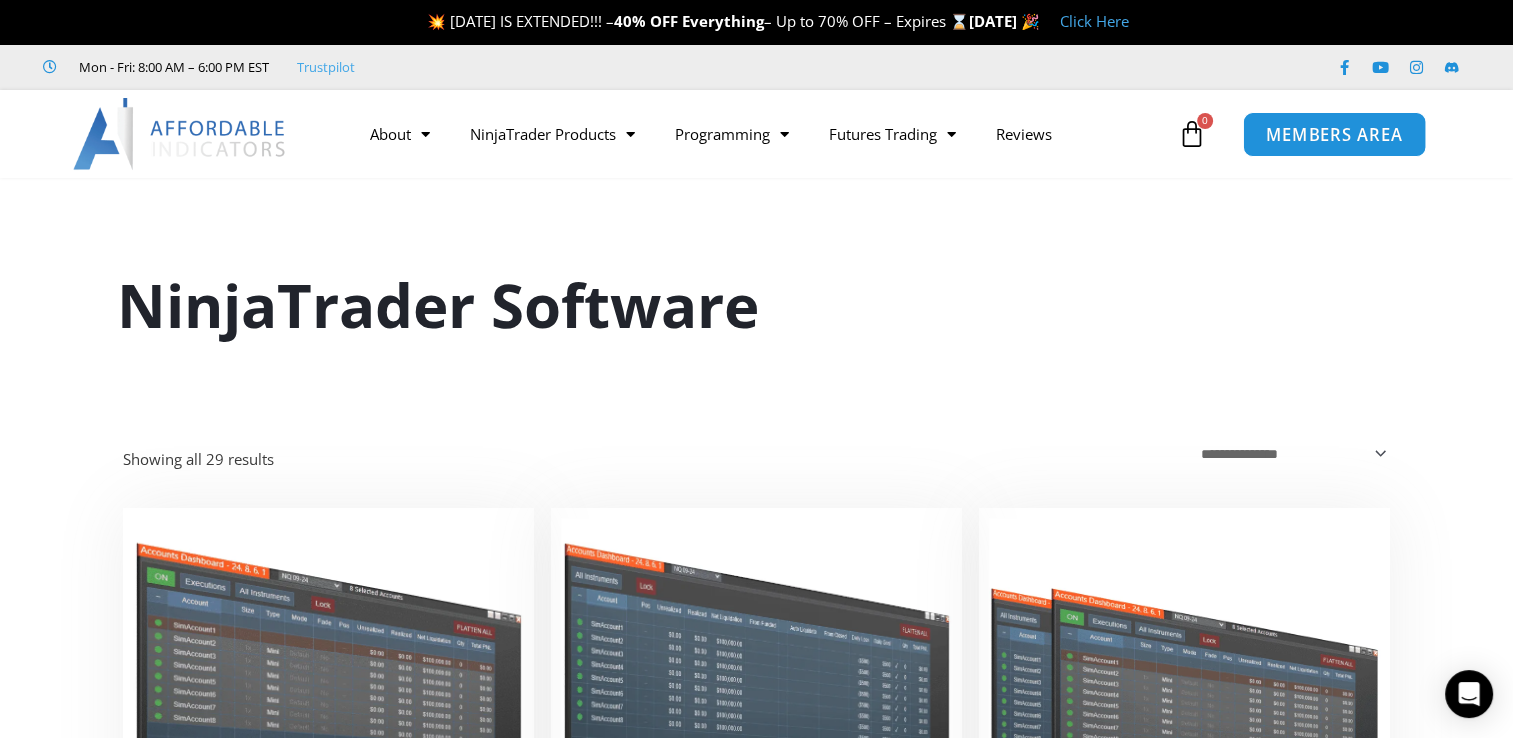 click on "MEMBERS AREA" at bounding box center [1334, 134] 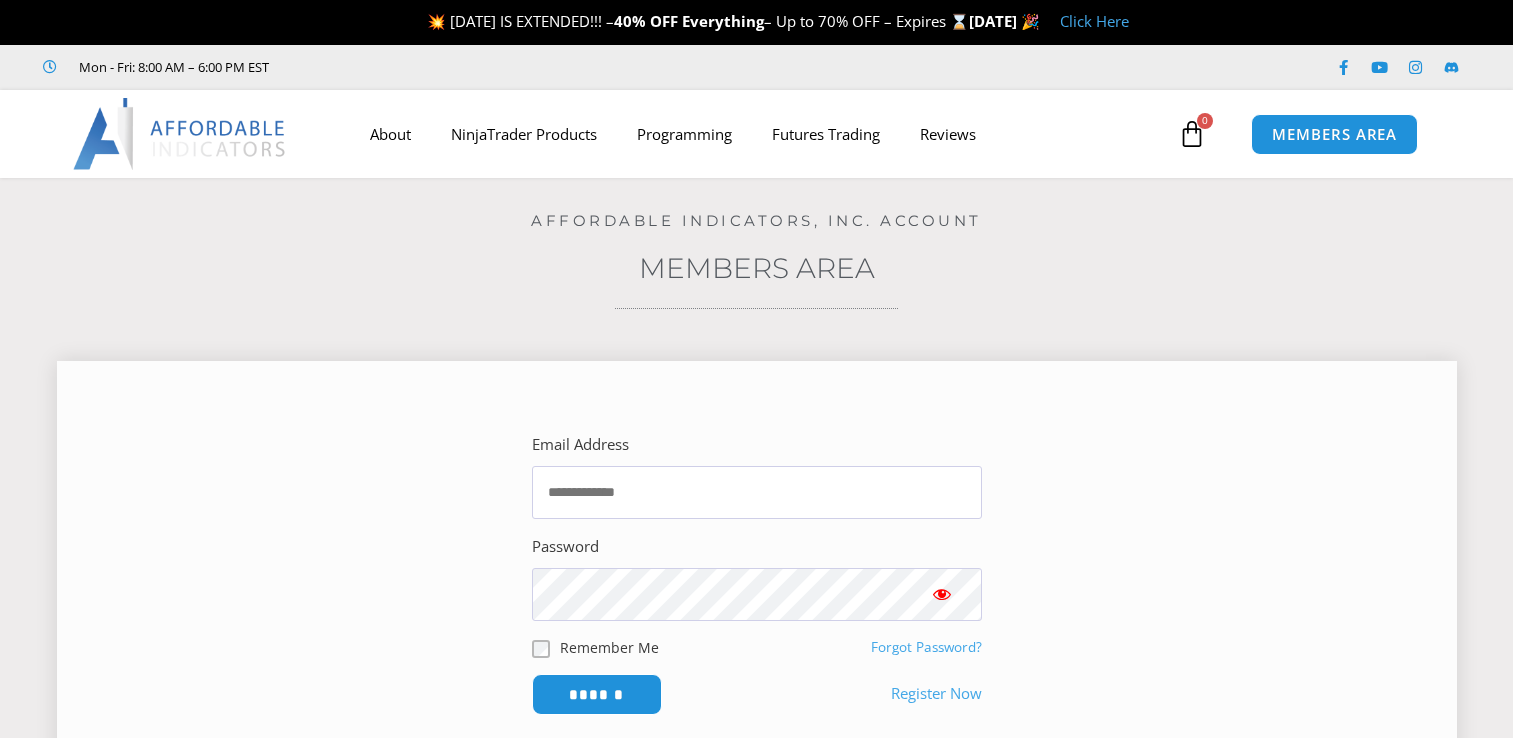 scroll, scrollTop: 0, scrollLeft: 0, axis: both 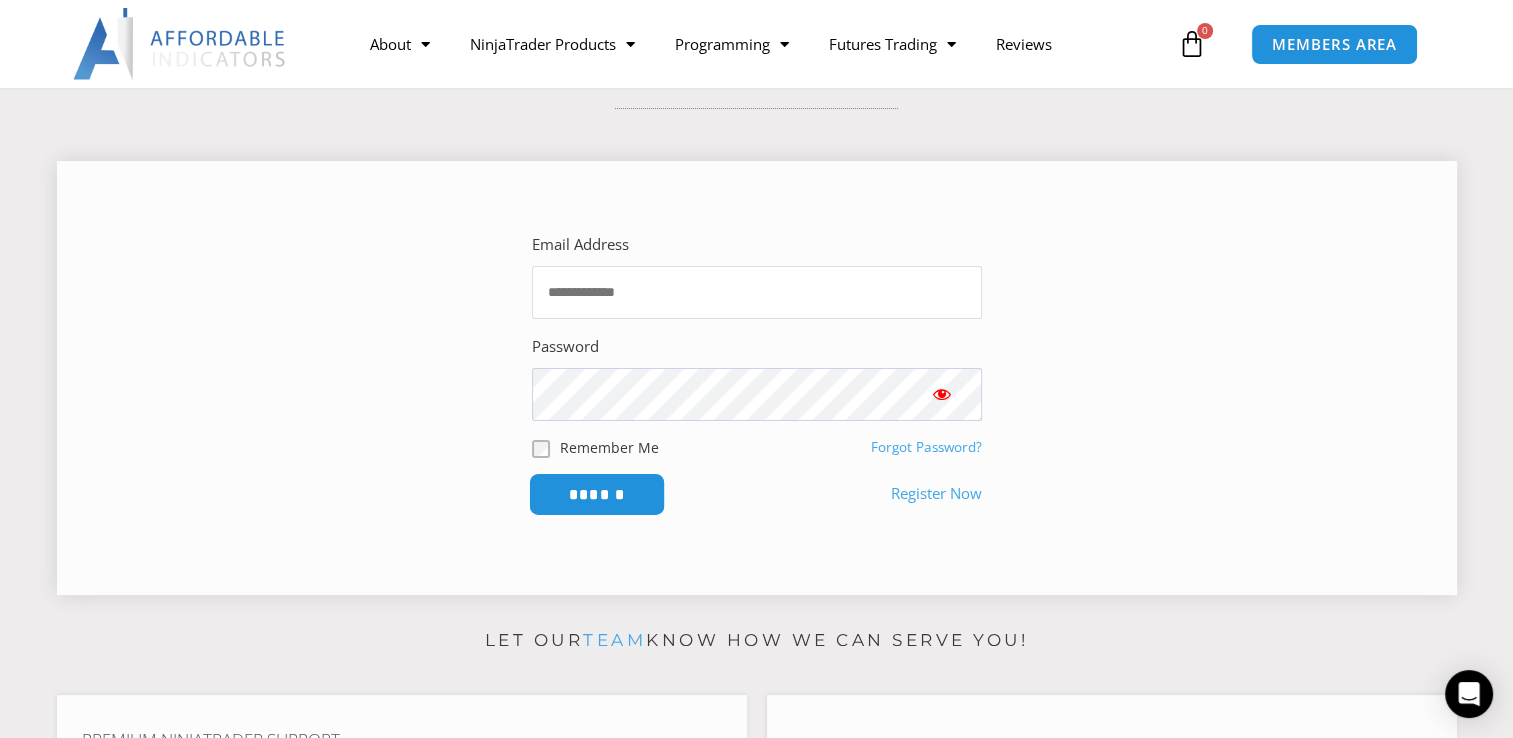 type on "**********" 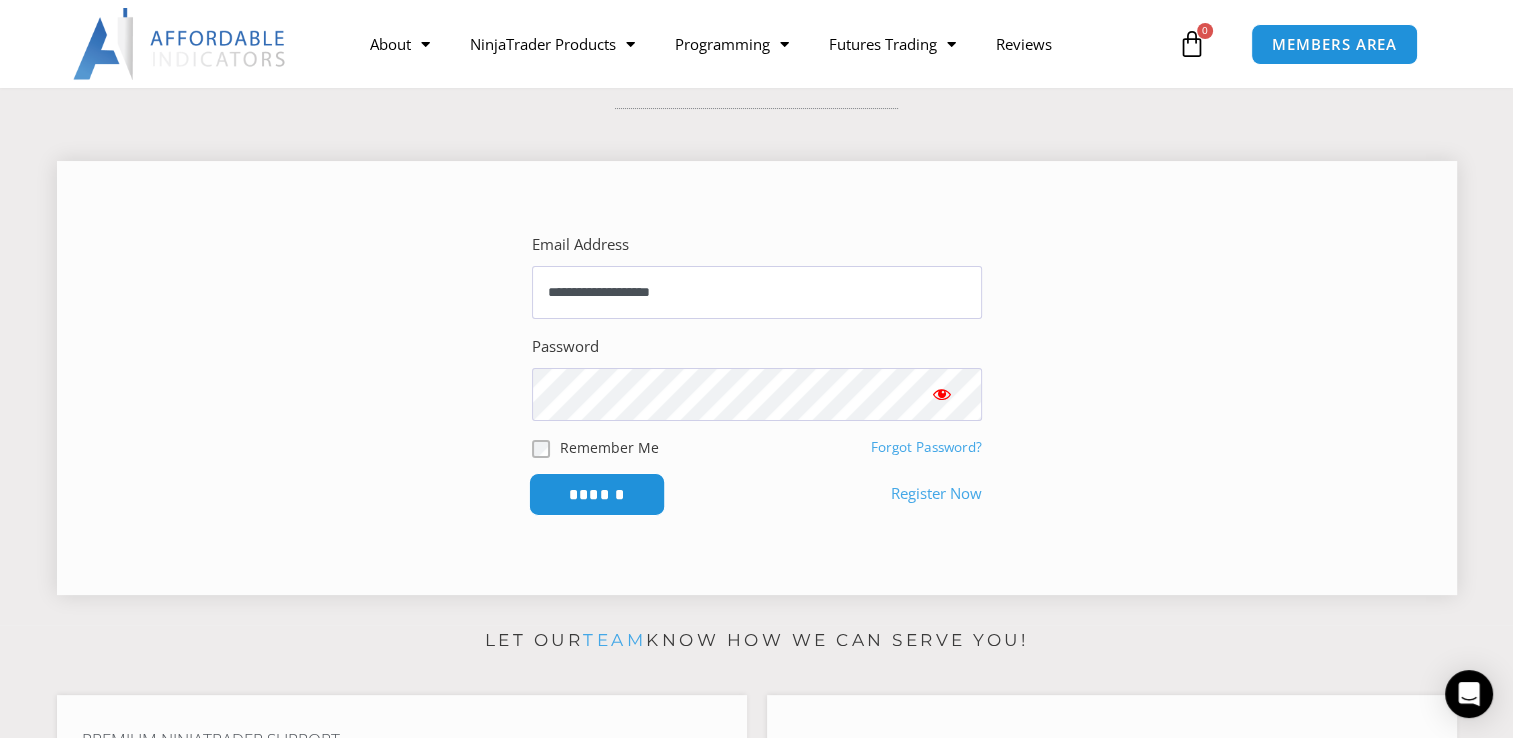 click on "******" at bounding box center (596, 494) 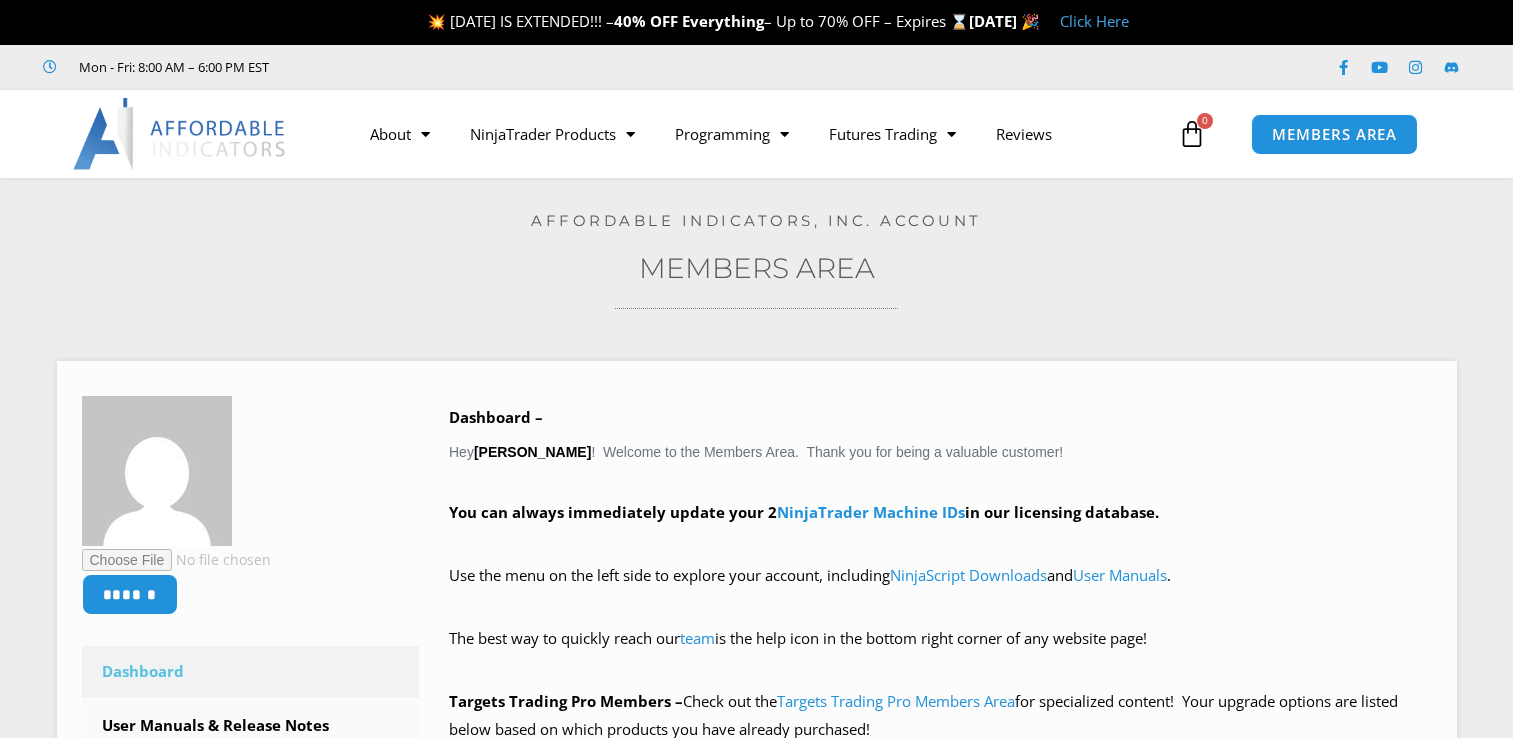 scroll, scrollTop: 0, scrollLeft: 0, axis: both 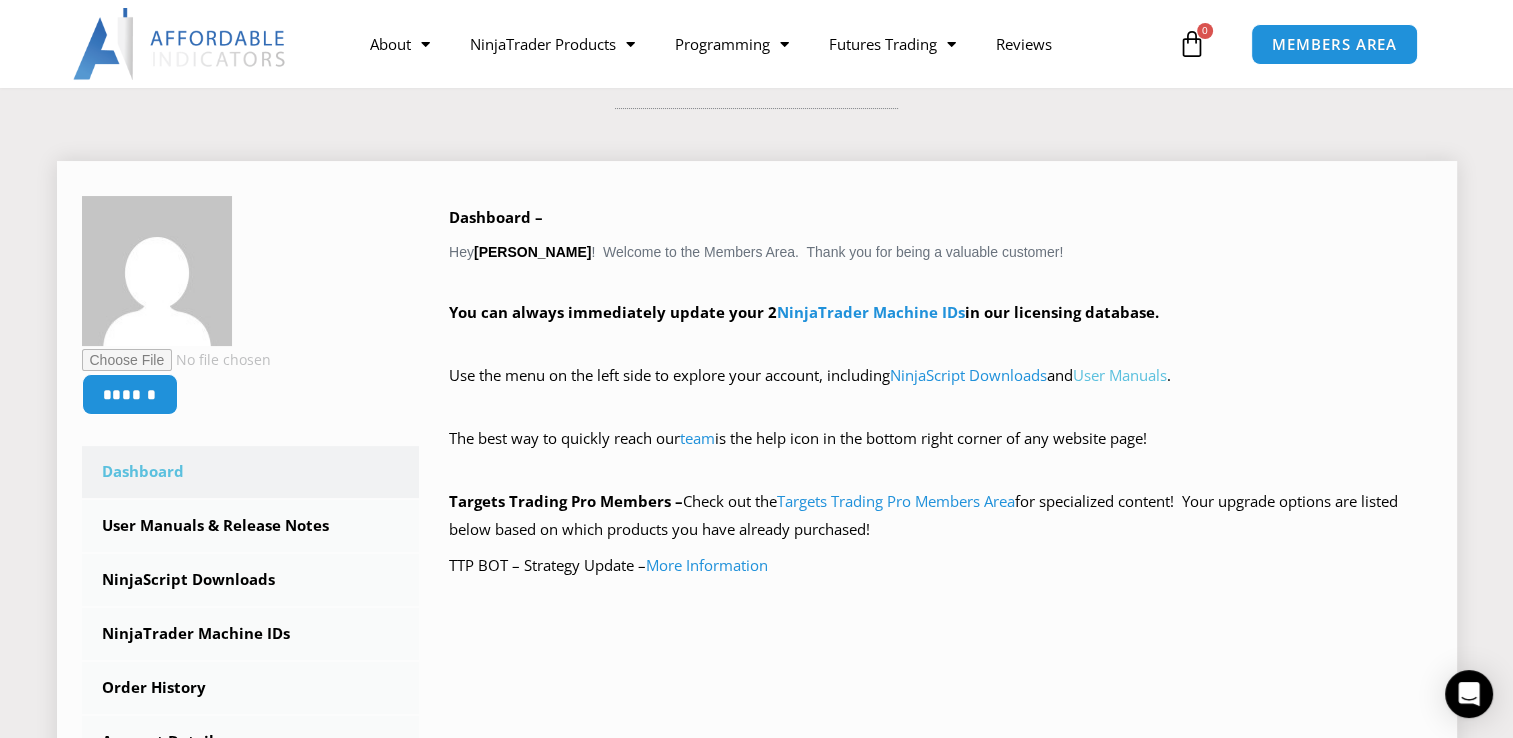 click on "User Manuals" at bounding box center (1120, 375) 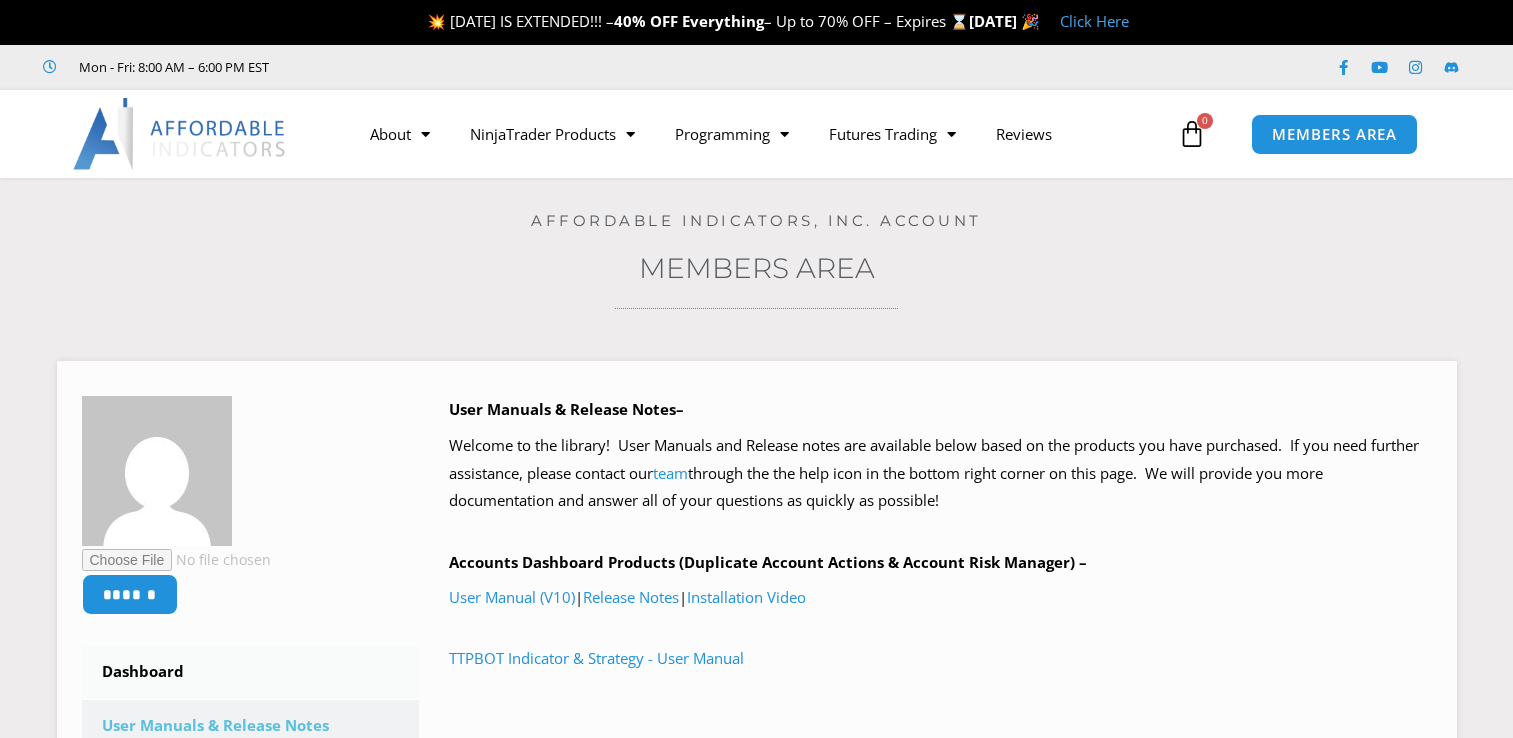 scroll, scrollTop: 0, scrollLeft: 0, axis: both 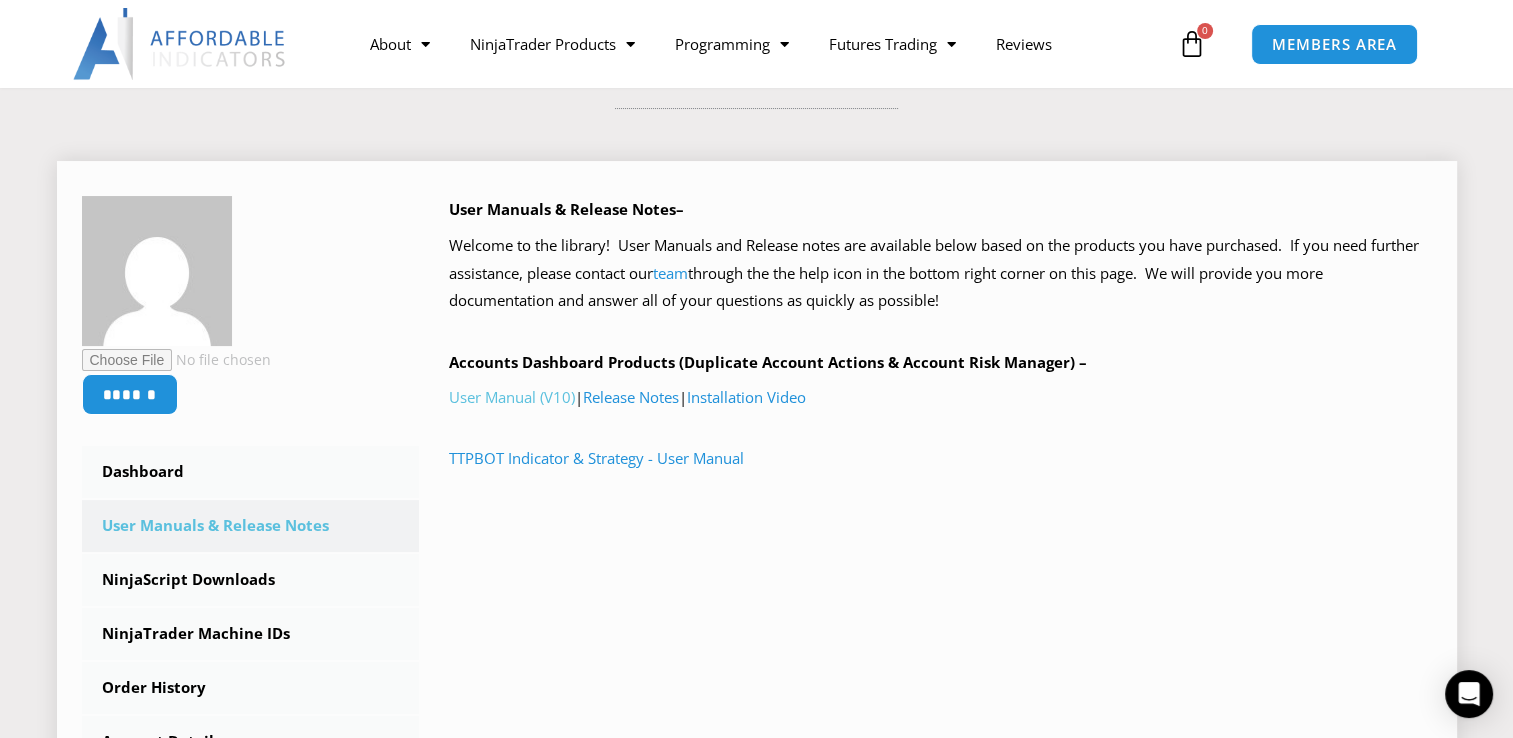 click on "User Manual (V10)" at bounding box center [512, 397] 